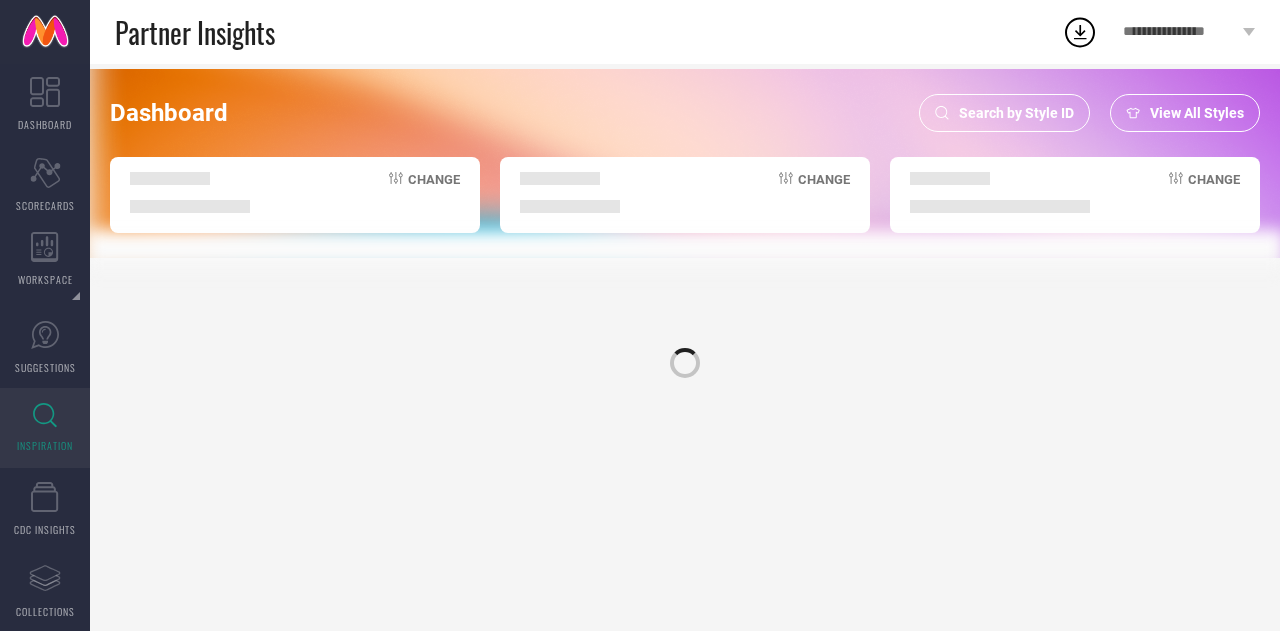 scroll, scrollTop: 0, scrollLeft: 0, axis: both 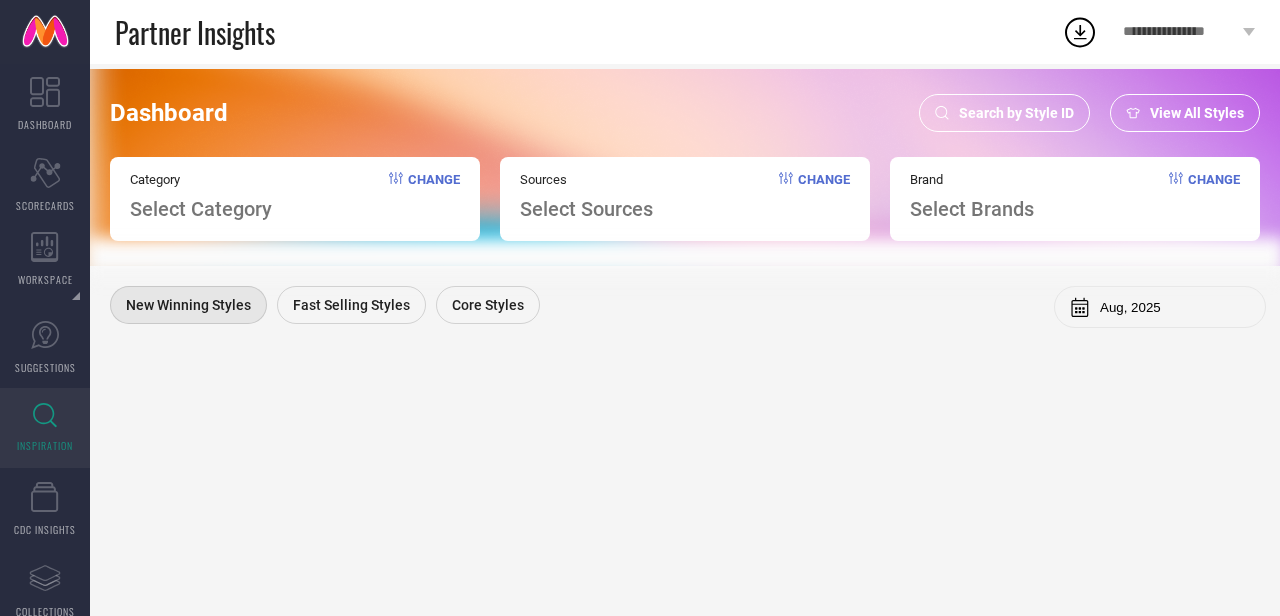 click on "Search by Style ID" at bounding box center [1016, 113] 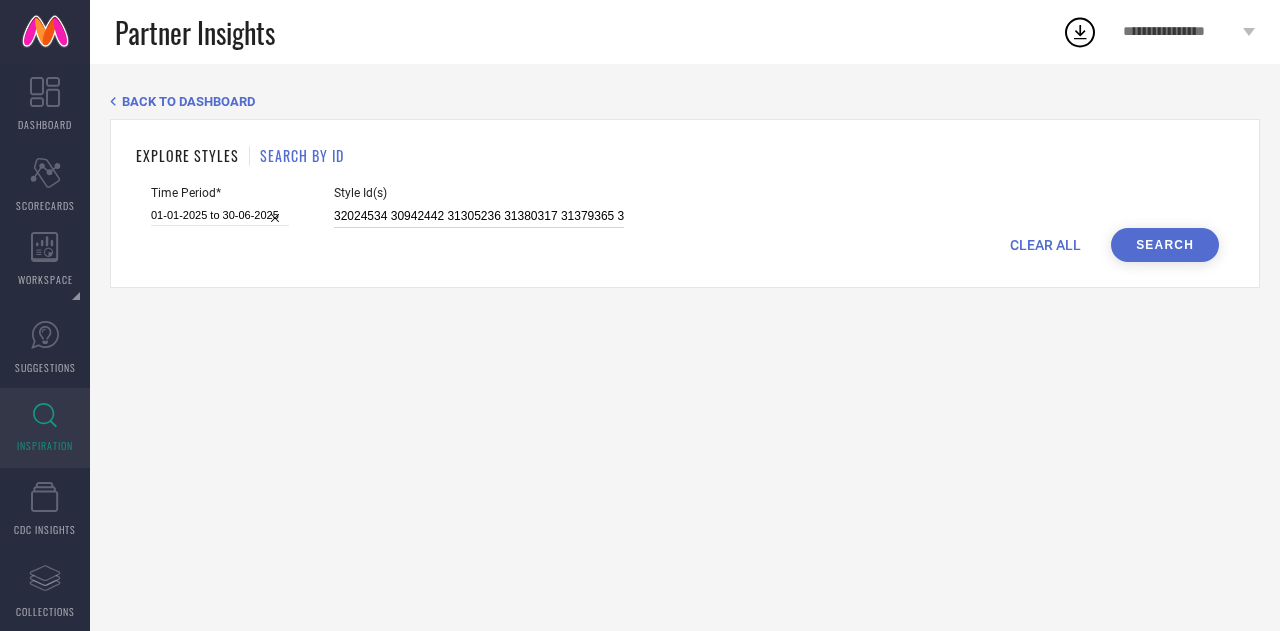 click on "32024534 30942442 31305236 31380317 31379365 32024454 31304790 32023773 32024346 32023905 31304790 31380188 32024344 32024521 32024347 32024346 32024344 32023935 30588176 32023905 31305417 32023912 32024405 30517076 32024347 32024347 32023921 31304369 30517076 32530523 32023912 32024454 33360299 32024436 32024360 31305080 32023746 32024405 31304790 31304790 31305417 32024115 32023773 32024382 32024344 32024443 32024347 32024344 30588176 30588143 32024438 32023912 32024405 32023757 32024378 32024053 32024535 32024441 32024535 32024352 32024535 30588181 32024142 32024053 32024053 32530516 32024356 30942457 32024405 30942430 32024532 31380203 32024091 32023757 30588203 32387217 32024142 31305122 32023914 32024441 30588181 30942457 32024467 32024053 32024352 30942456 30942457 31305113 30942456 30588175 32024142 30588203 32024327 32024390 31380203 31305116 32024535" at bounding box center (479, 216) 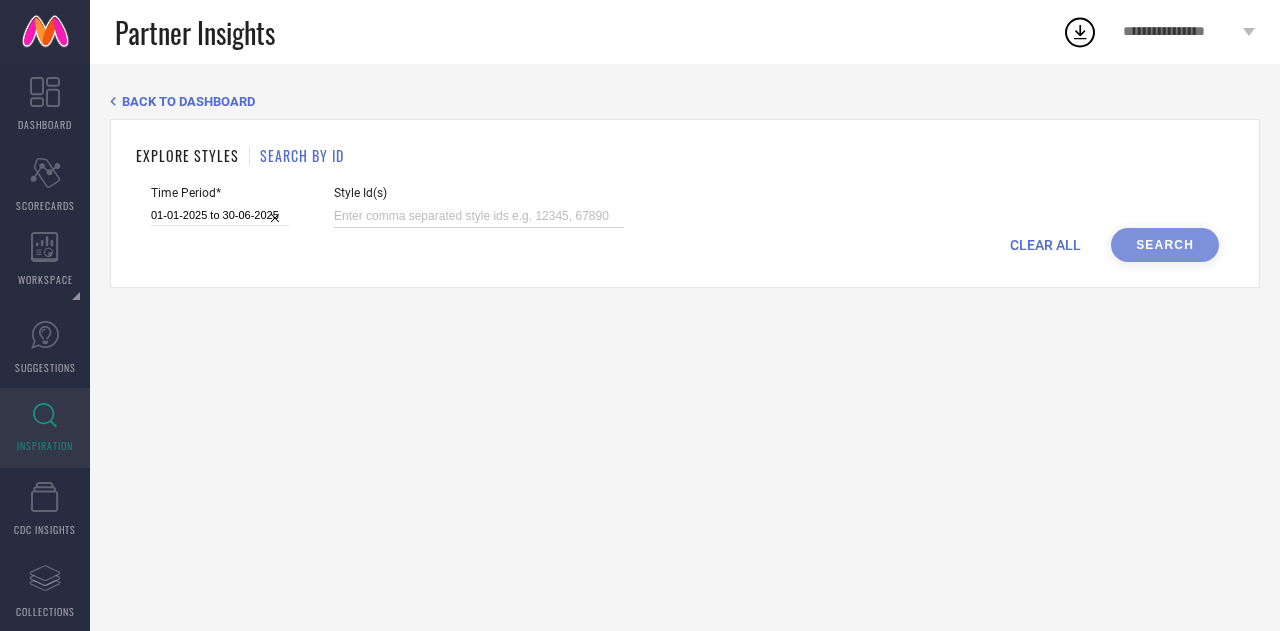 paste on "31722776 31722556 32026747 31722625 31722575 32026588 31722766 31722601 31722562 31722568 31386988 31722595 31722546 31722651 31722600 31386907 31722592 31387028 31722694 31386991" 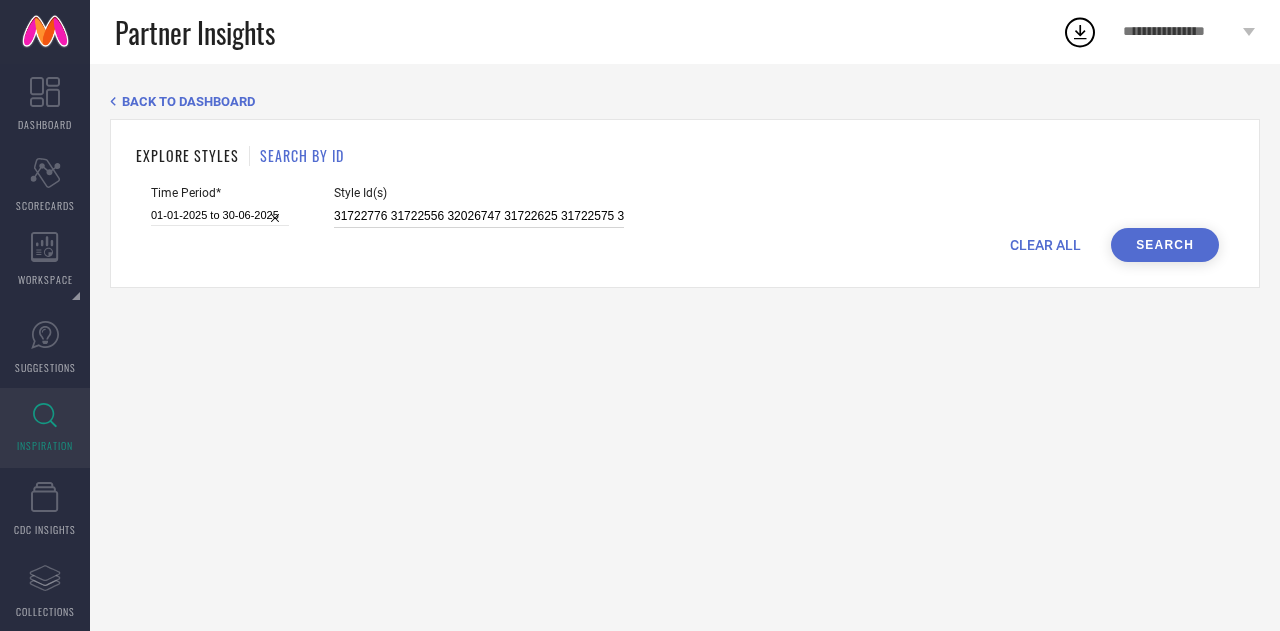 scroll, scrollTop: 0, scrollLeft: 841, axis: horizontal 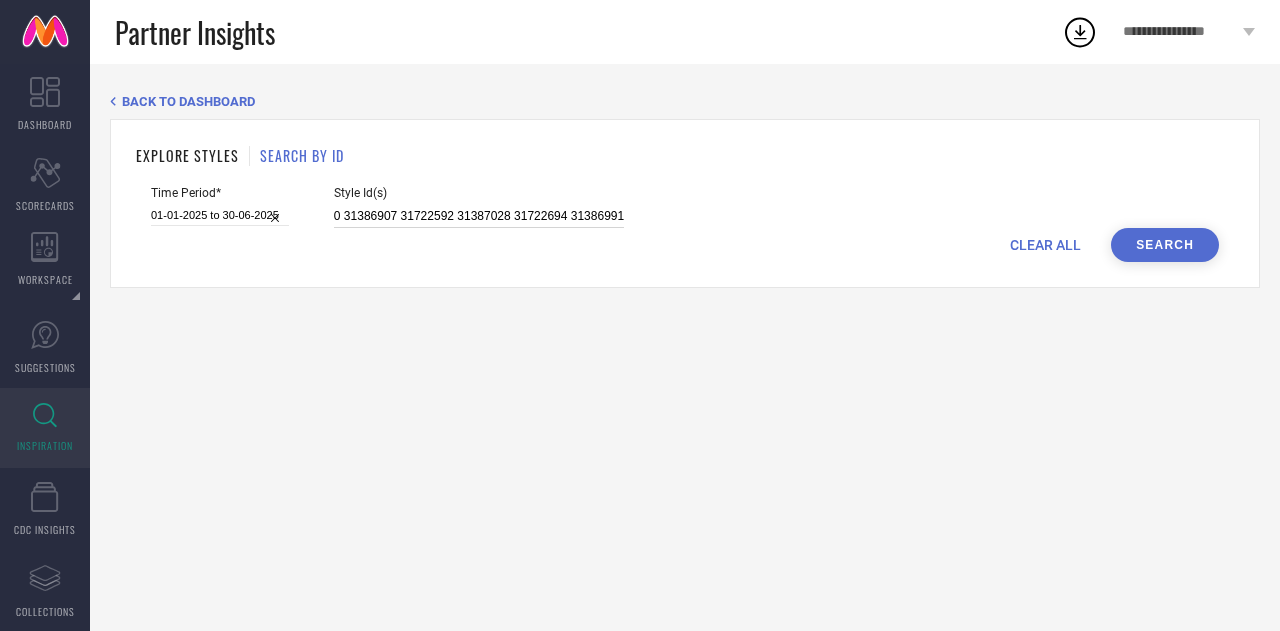 type on "31722776 31722556 32026747 31722625 31722575 32026588 31722766 31722601 31722562 31722568 31386988 31722595 31722546 31722651 31722600 31386907 31722592 31387028 31722694 31386991" 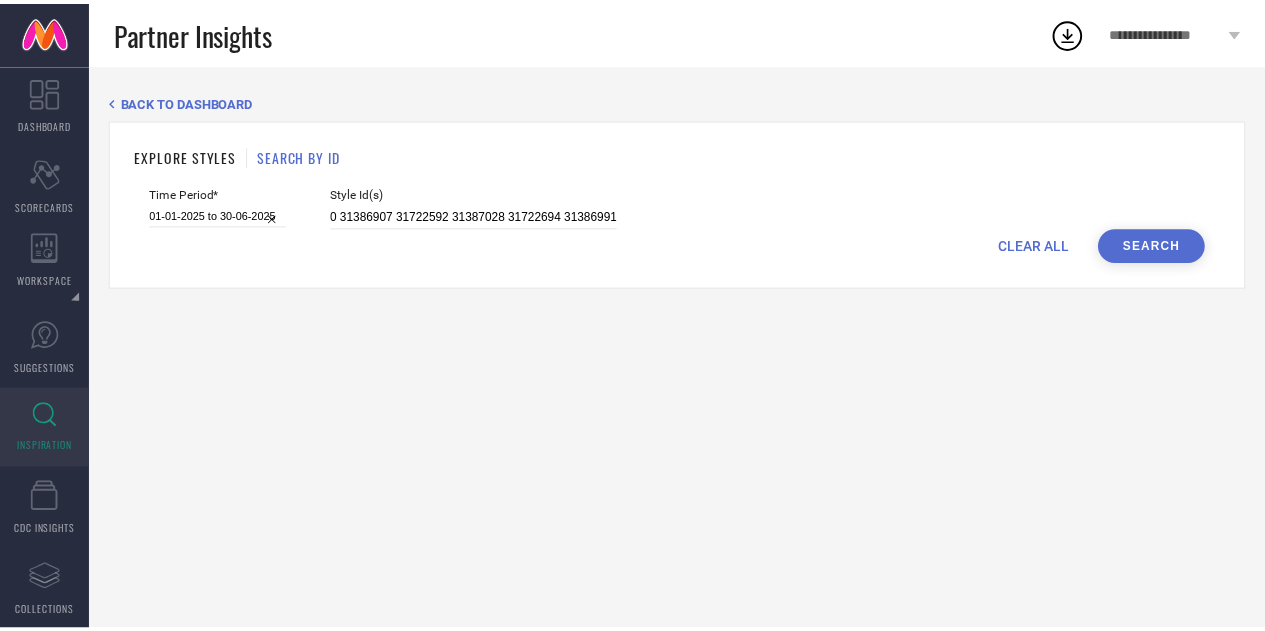 scroll, scrollTop: 0, scrollLeft: 0, axis: both 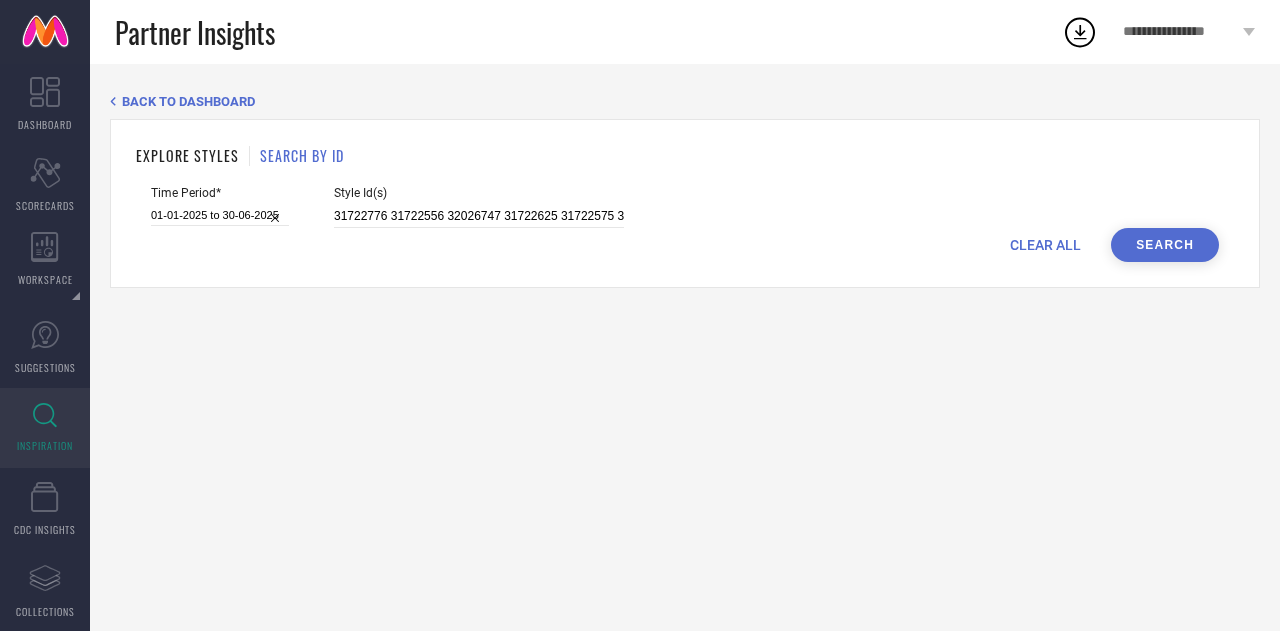 click on "Search" at bounding box center (1165, 245) 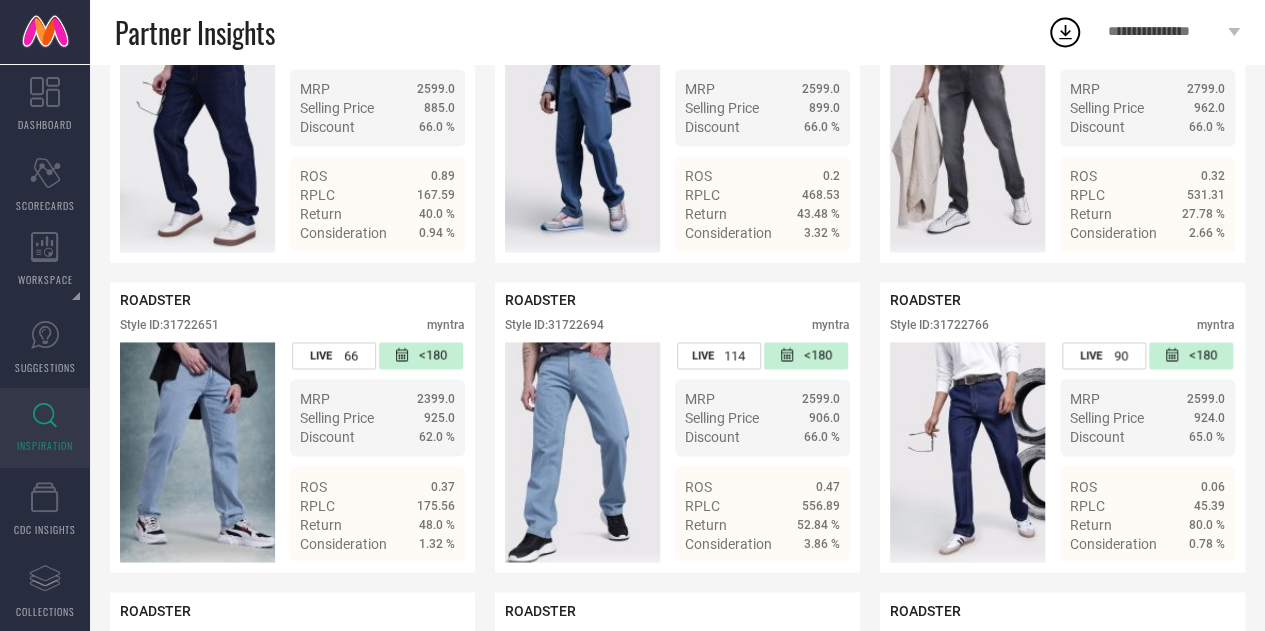 scroll, scrollTop: 1439, scrollLeft: 0, axis: vertical 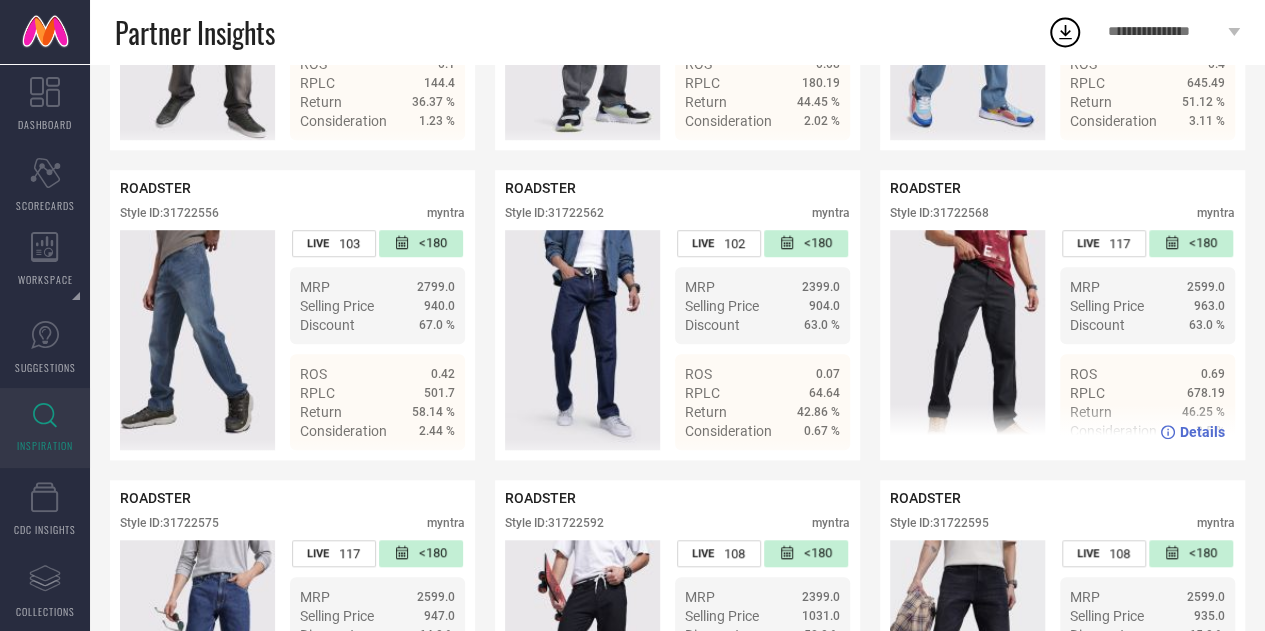 click on "Details" at bounding box center (1202, 432) 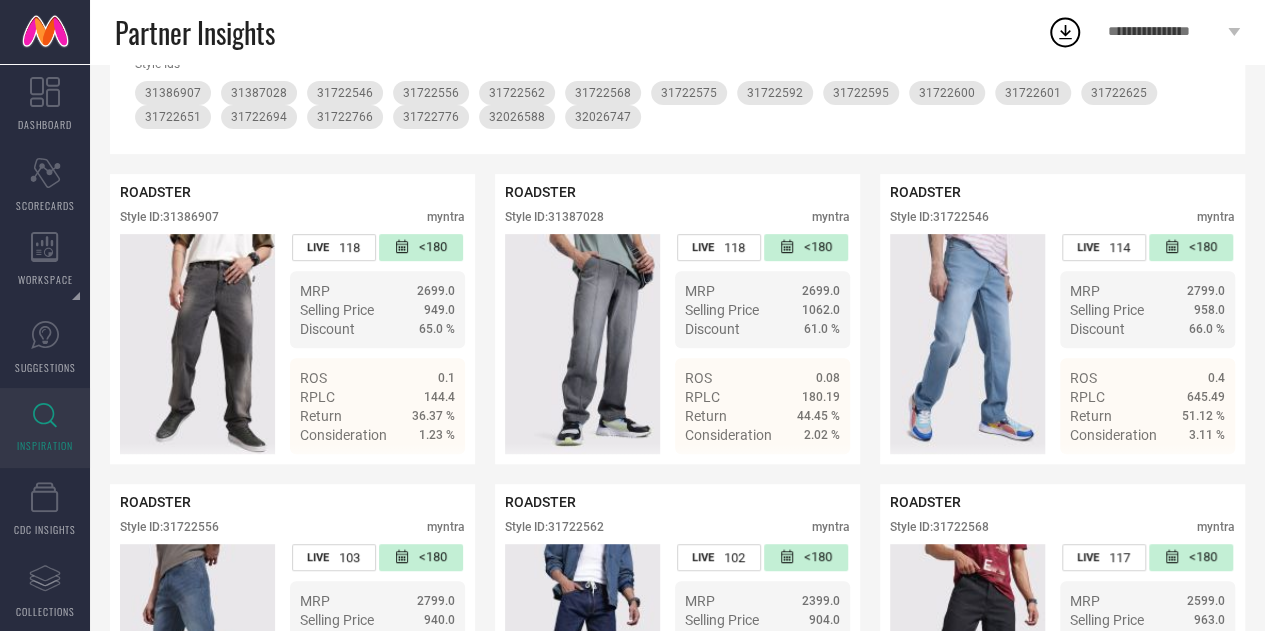 scroll, scrollTop: 314, scrollLeft: 0, axis: vertical 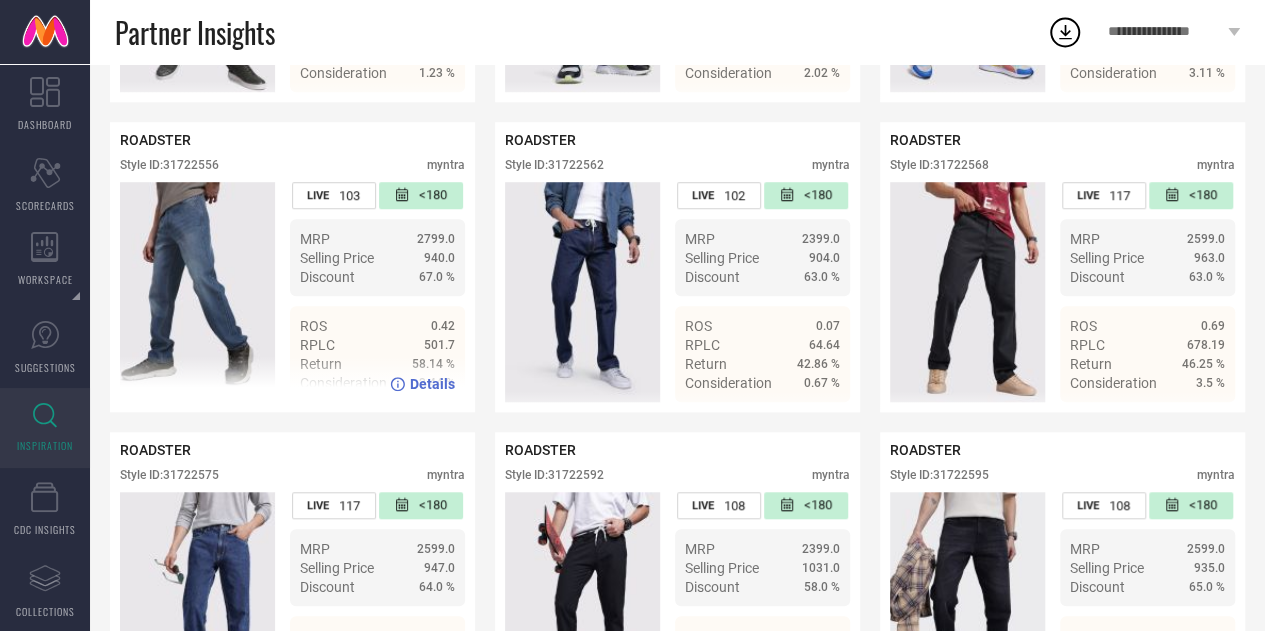 click on "Style ID:  31722556" at bounding box center (169, 165) 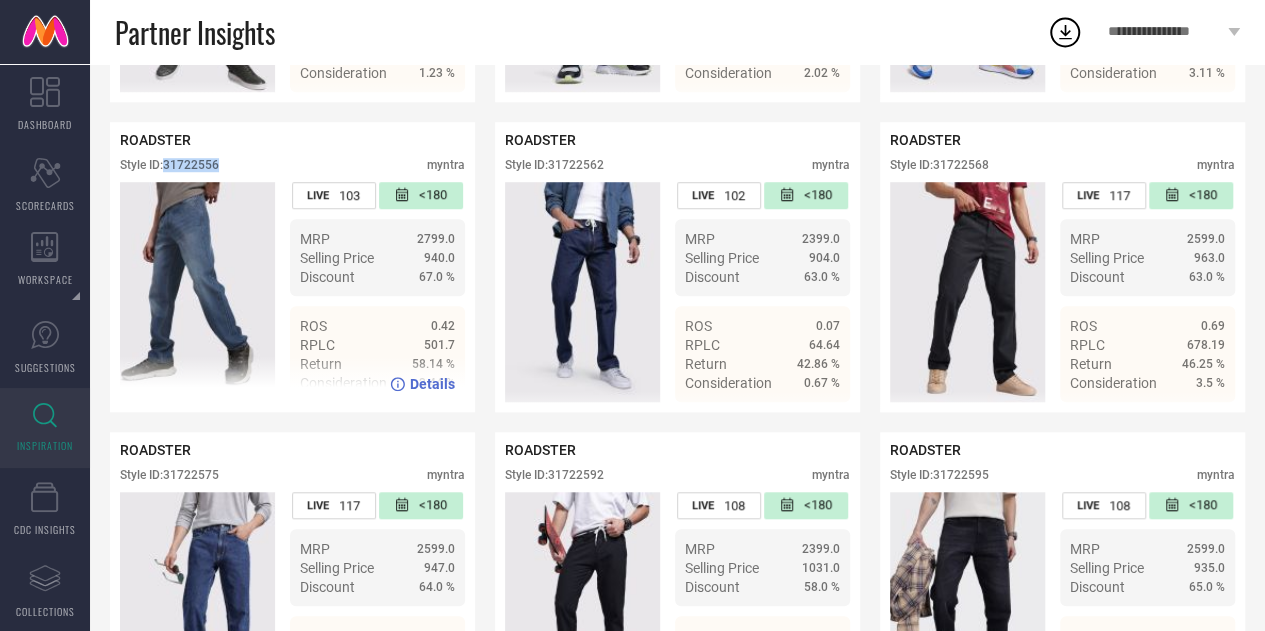 click on "Style ID:  31722556" at bounding box center [169, 165] 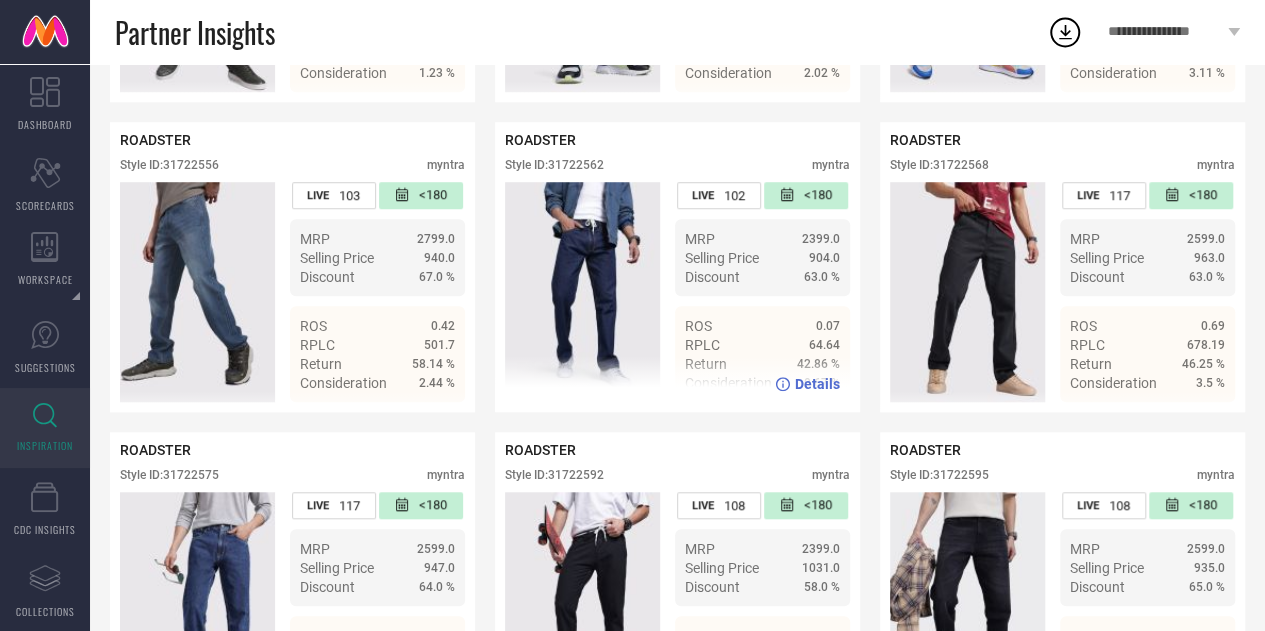 click on "Style ID:  31722562" at bounding box center (554, 165) 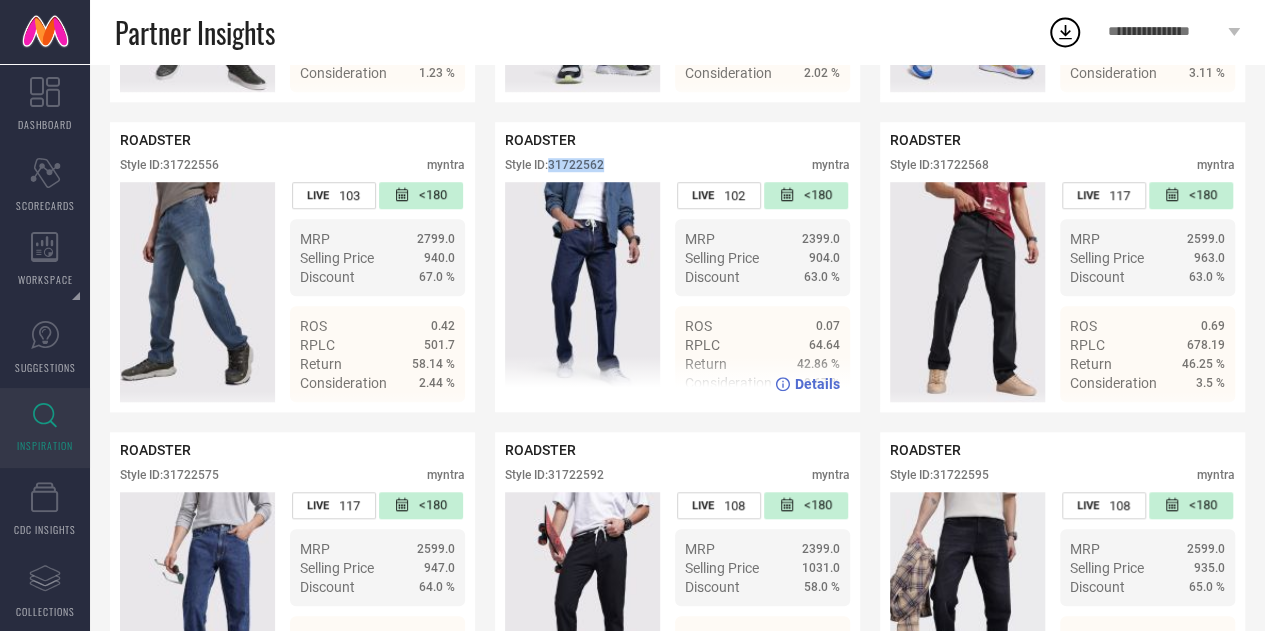 click on "Style ID:  31722562" at bounding box center (554, 165) 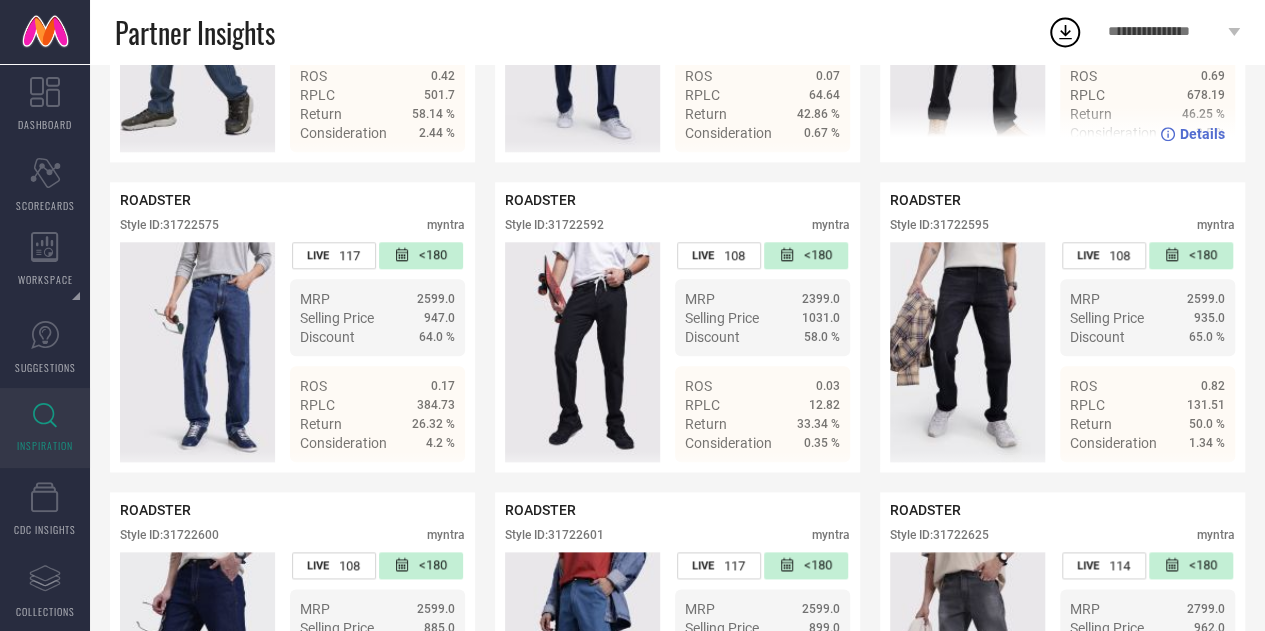 scroll, scrollTop: 954, scrollLeft: 0, axis: vertical 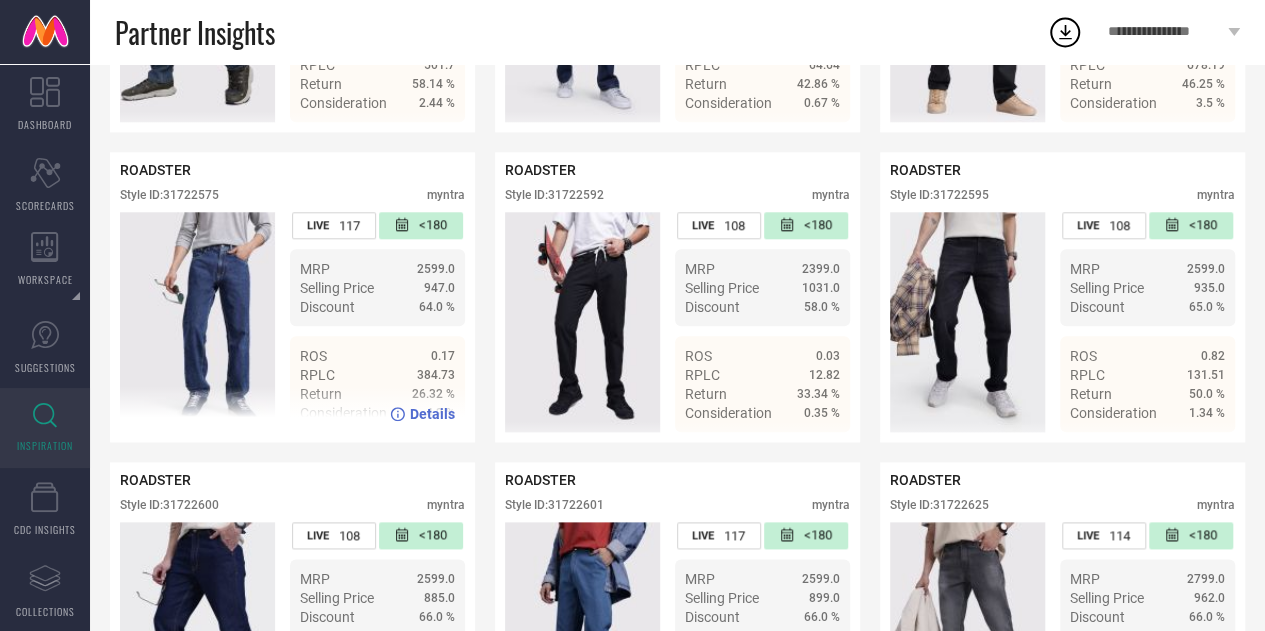 click on "Style ID:  31722575" at bounding box center [169, 195] 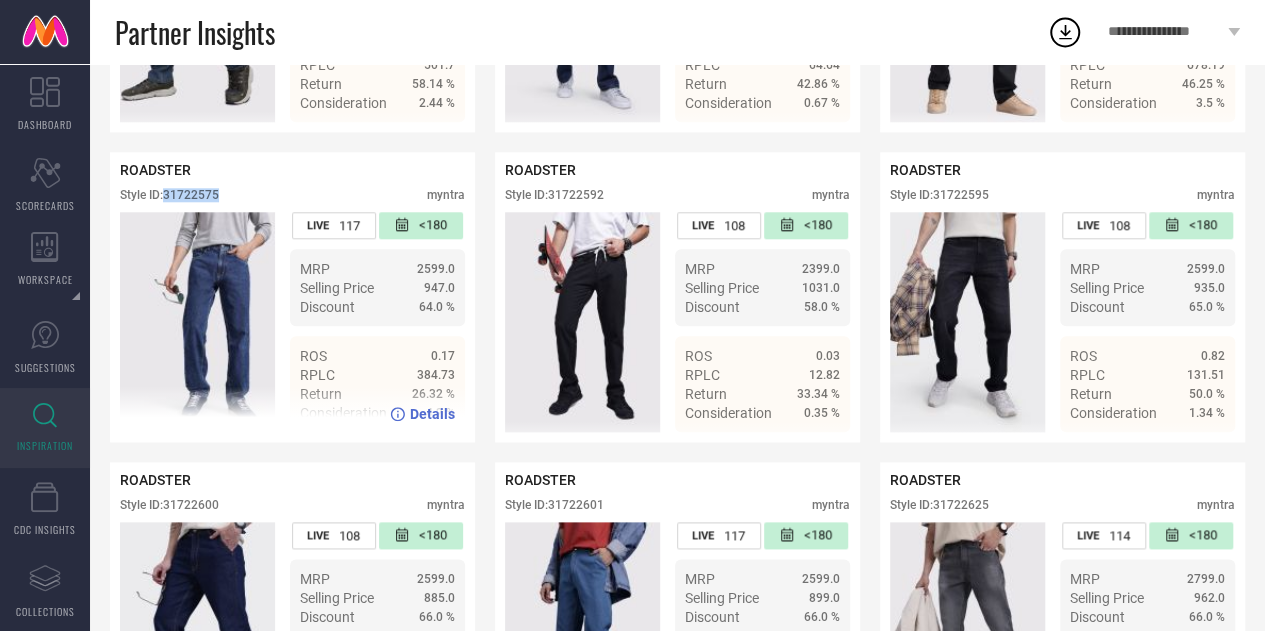 click on "Style ID:  31722575" at bounding box center (169, 195) 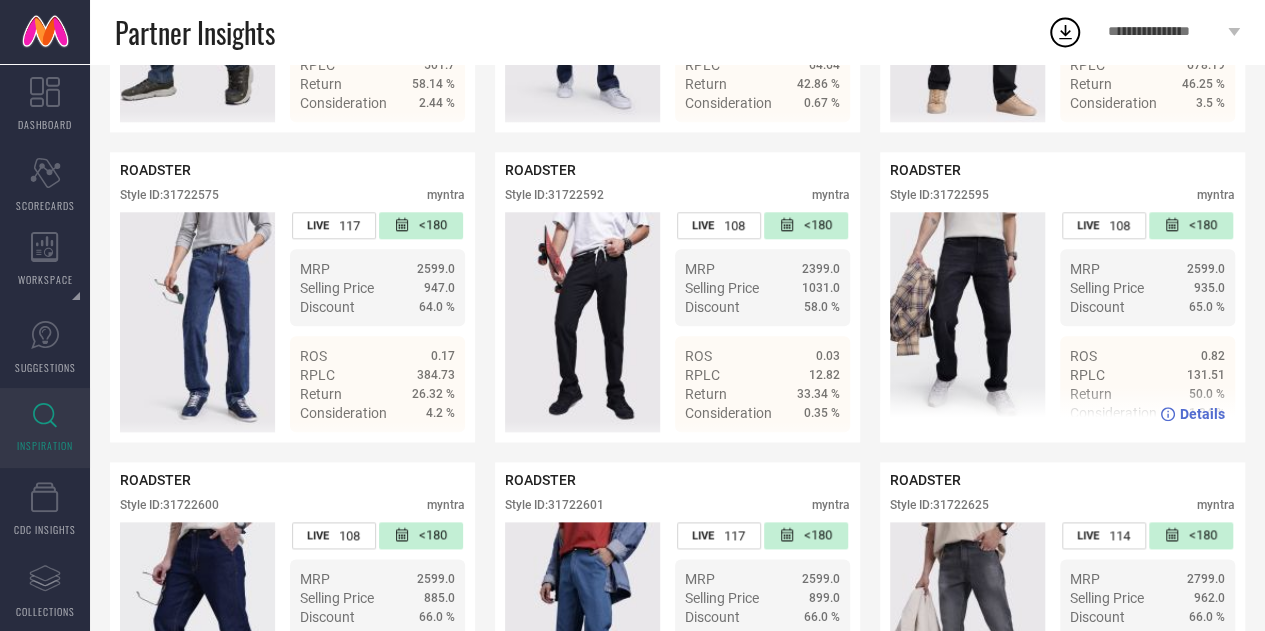 click on "Style ID:  31722595" at bounding box center [939, 195] 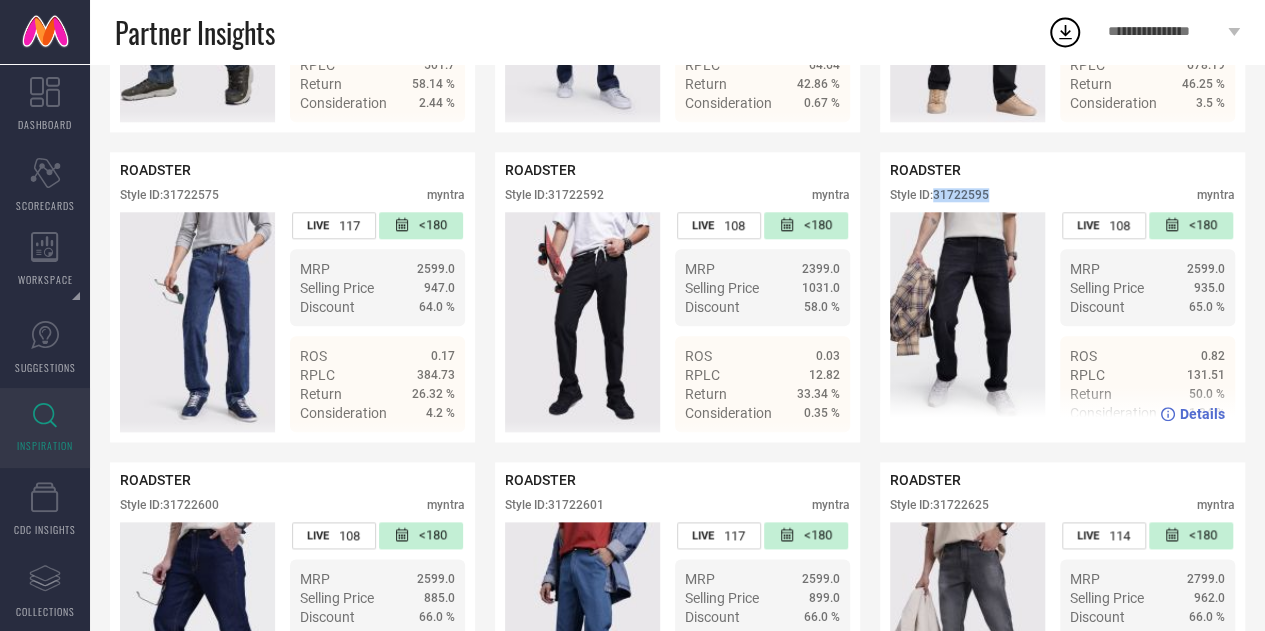 click on "Style ID:  31722595" at bounding box center (939, 195) 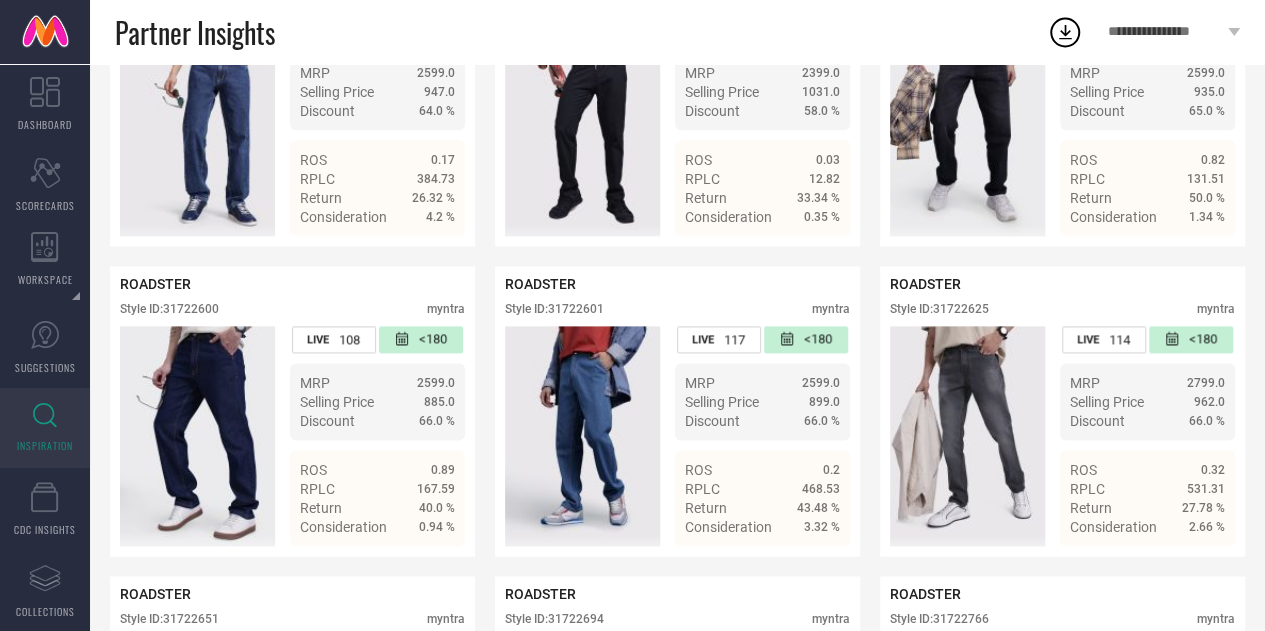 scroll, scrollTop: 1154, scrollLeft: 0, axis: vertical 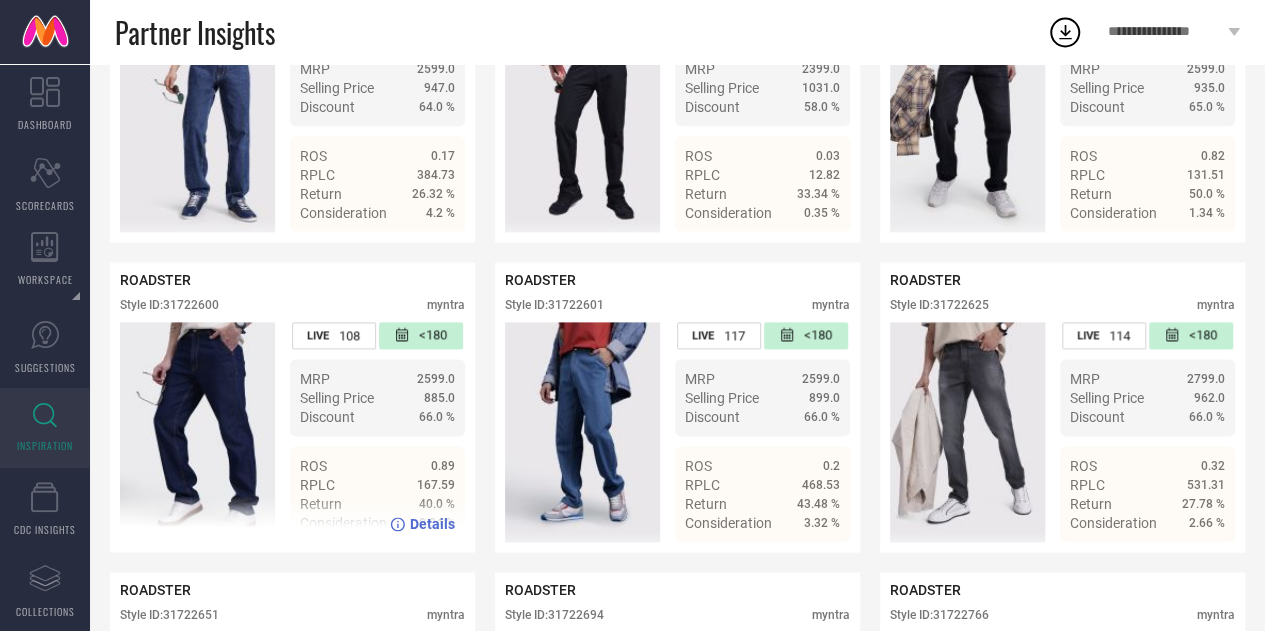click on "Style ID:  31722600" at bounding box center (169, 305) 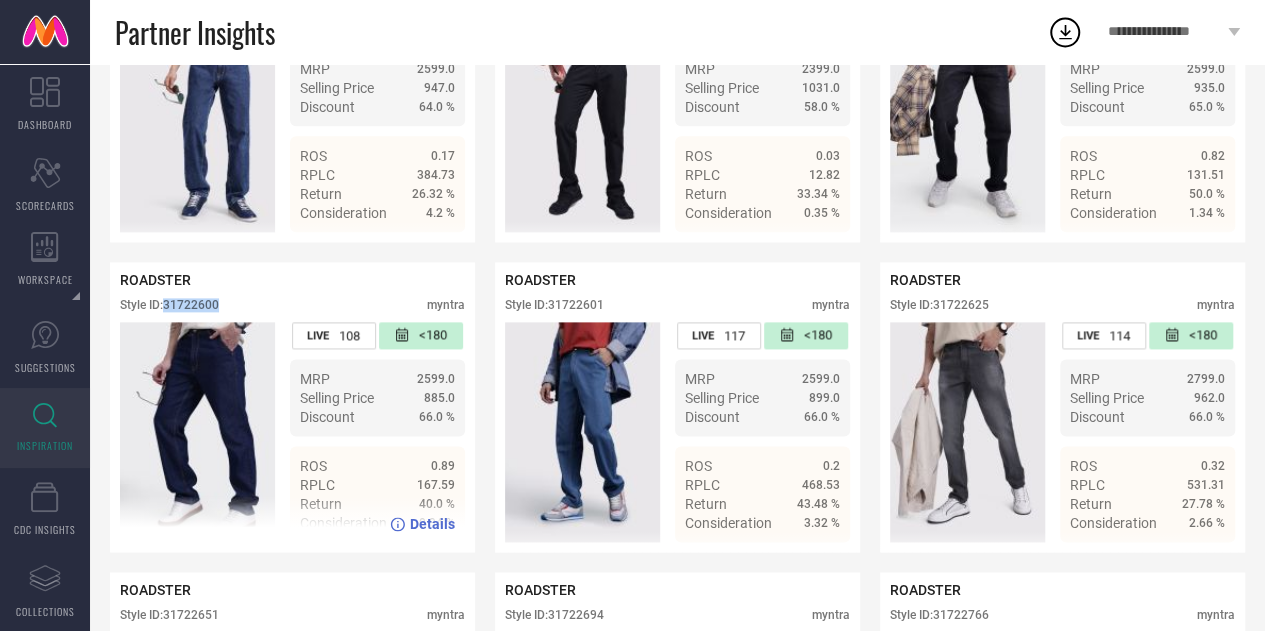 copy on "31722600" 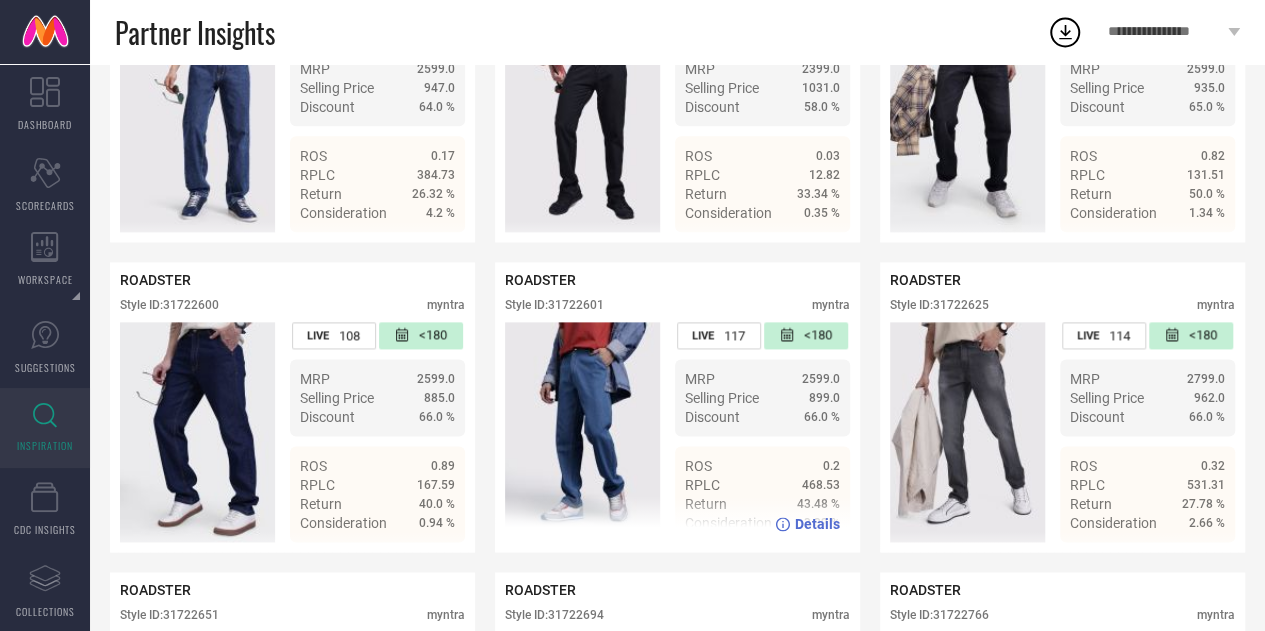 click on "Style ID:  31722601" at bounding box center (554, 305) 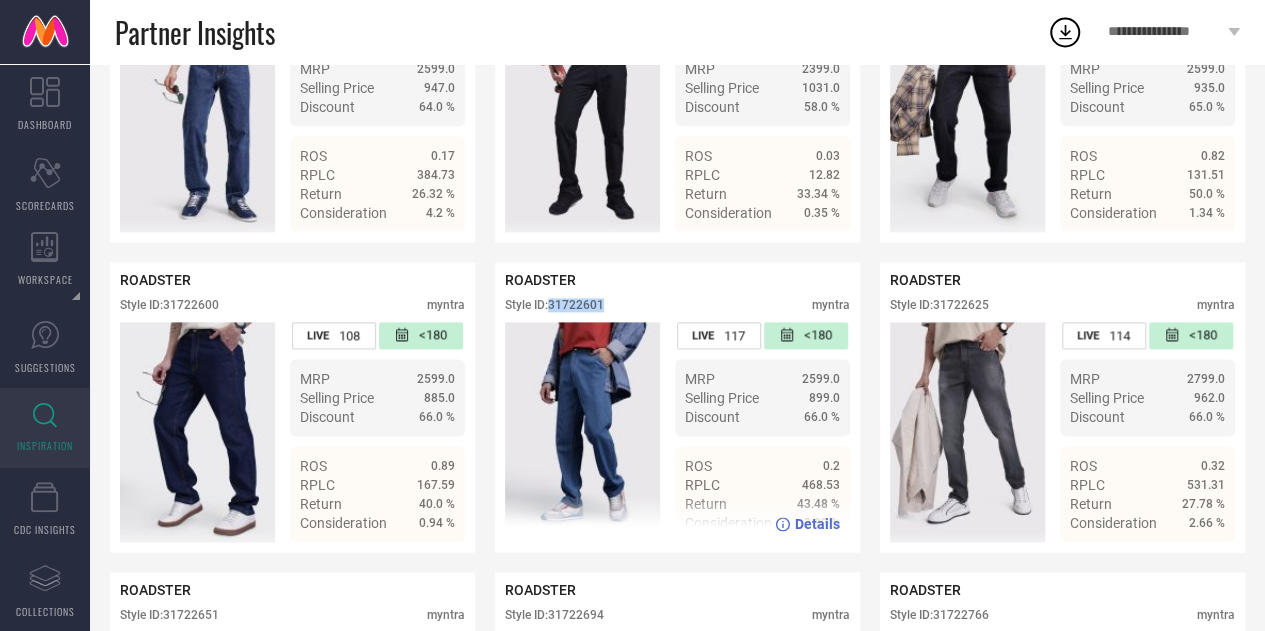 copy on "31722601" 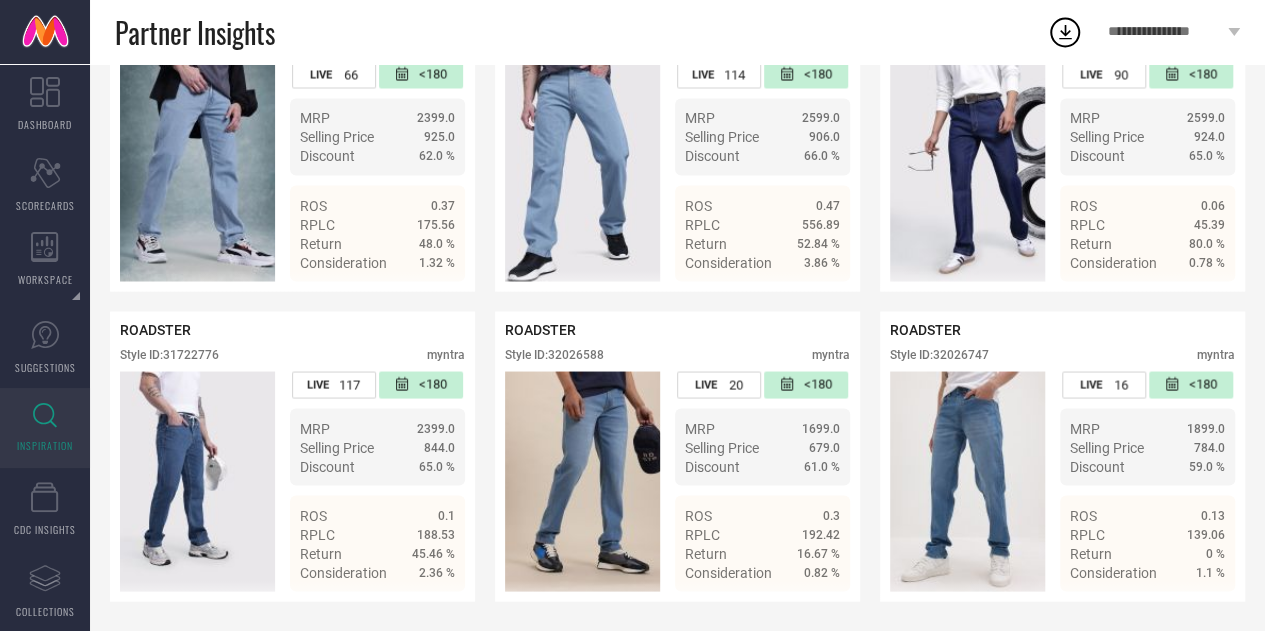 scroll, scrollTop: 1752, scrollLeft: 0, axis: vertical 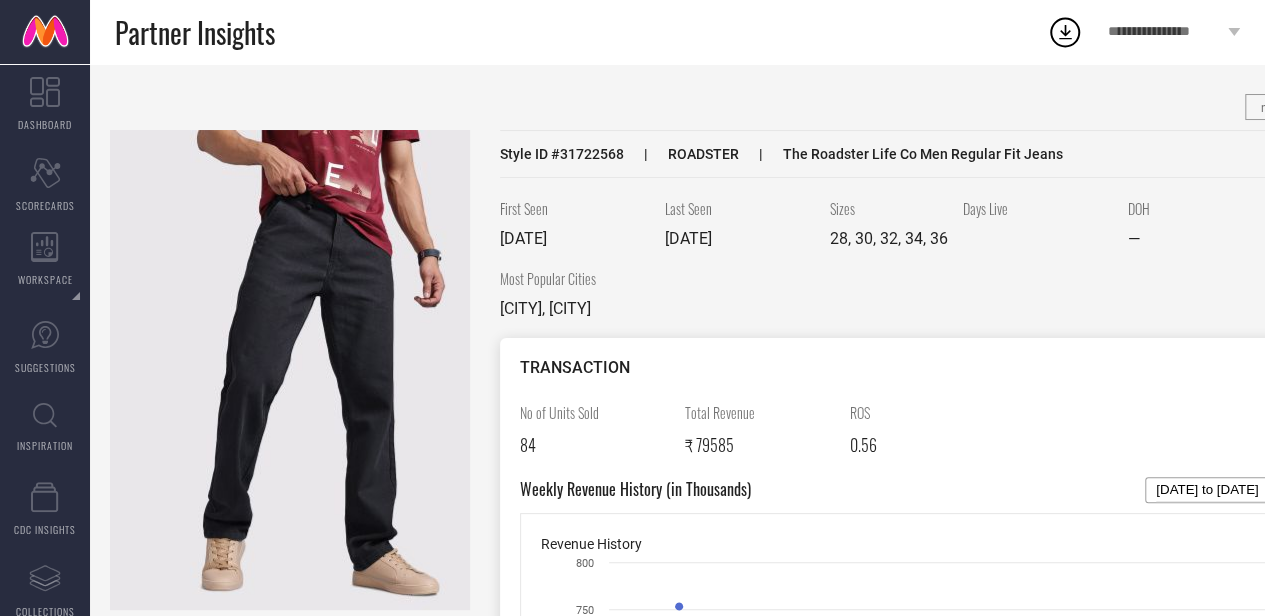 click at bounding box center [290, 370] 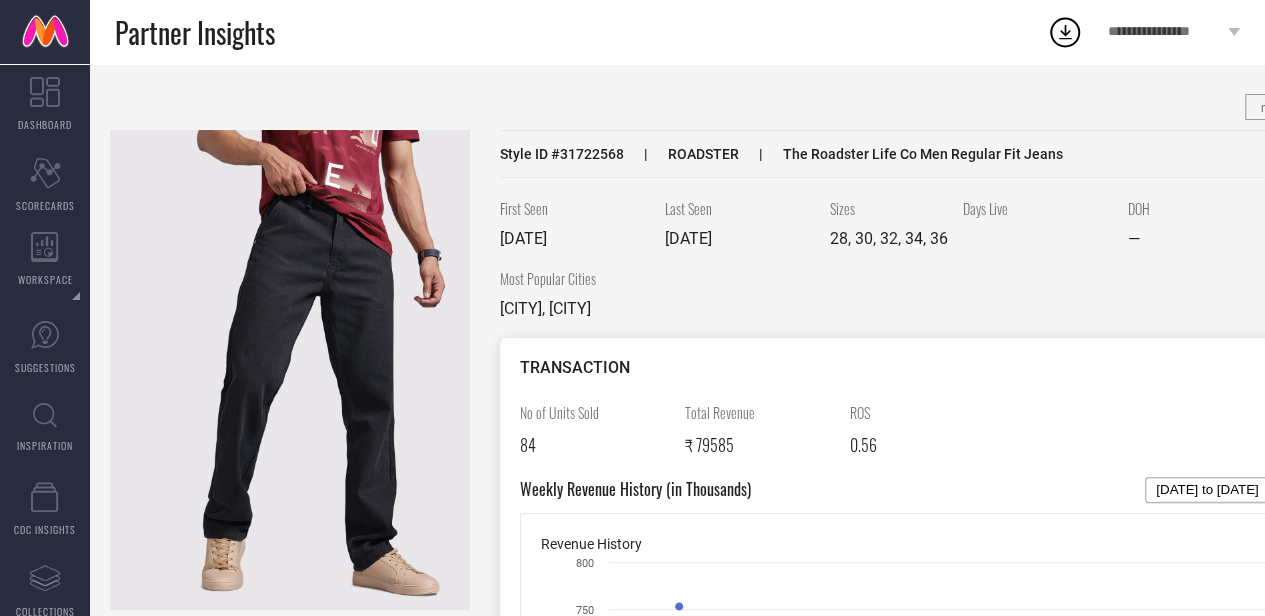 click on "Style ID # 31722568" at bounding box center [562, 154] 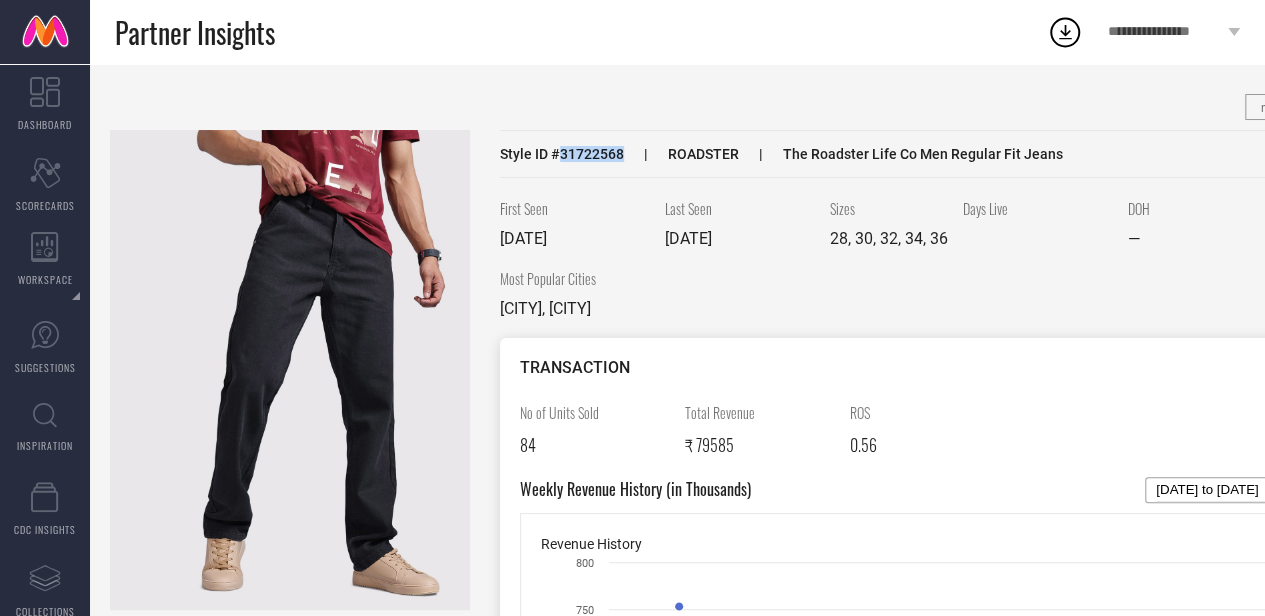 click on "Style ID # 31722568" at bounding box center (562, 154) 